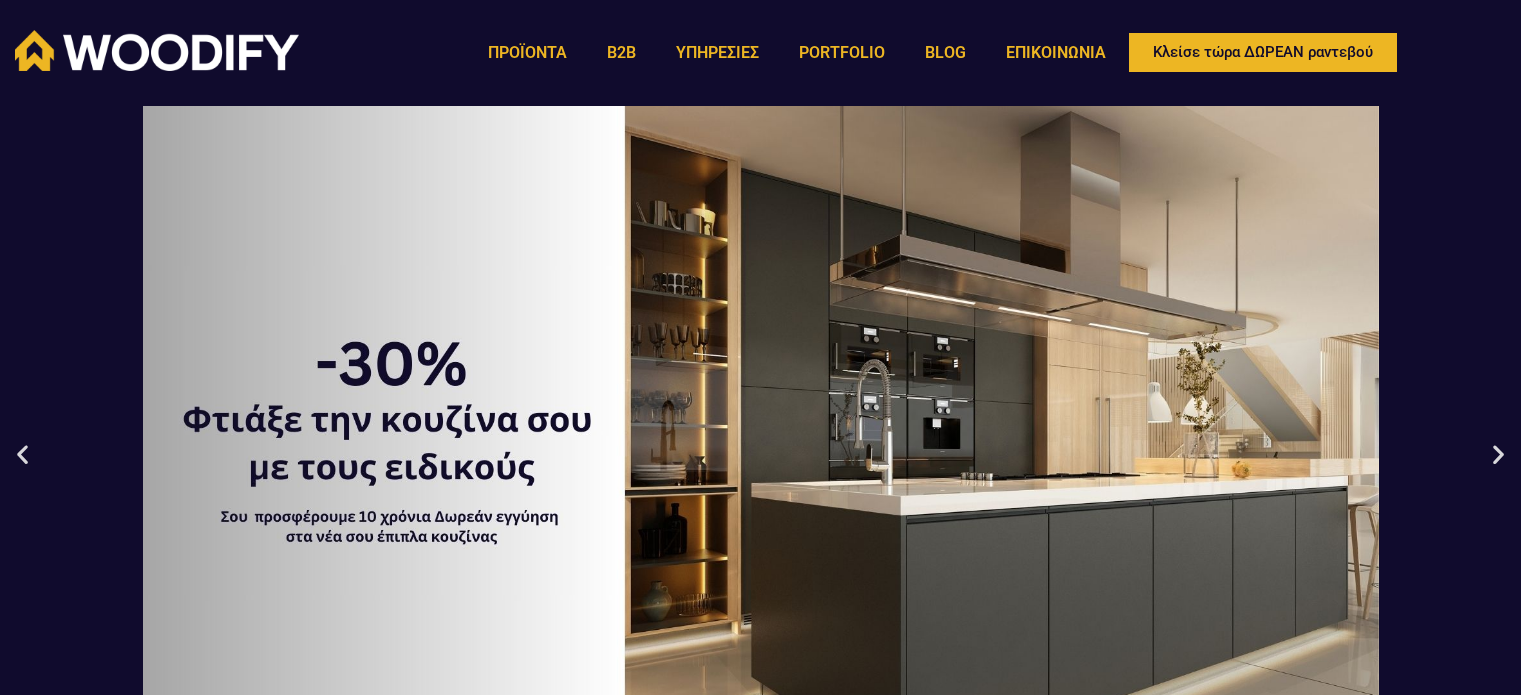 scroll, scrollTop: 0, scrollLeft: 0, axis: both 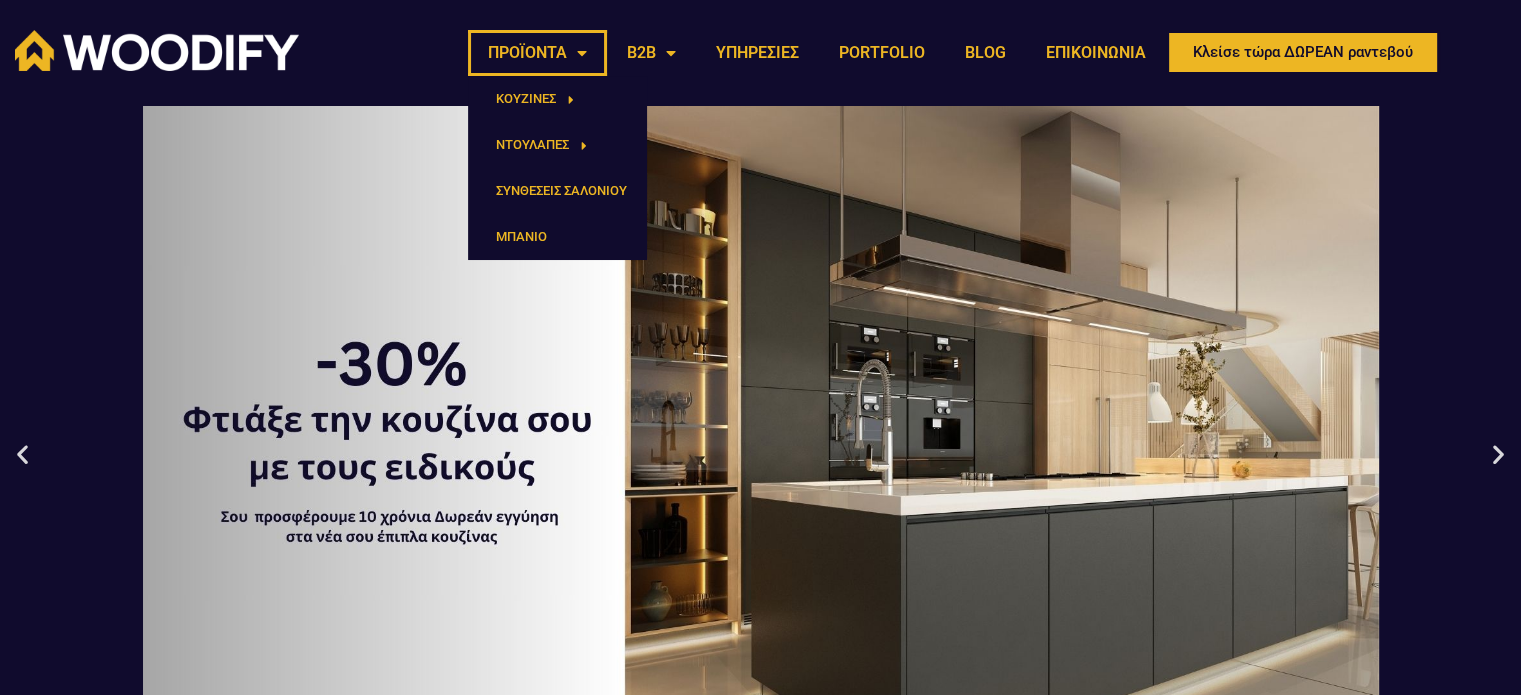 click on "ΠΡΟΪΟΝΤΑ" 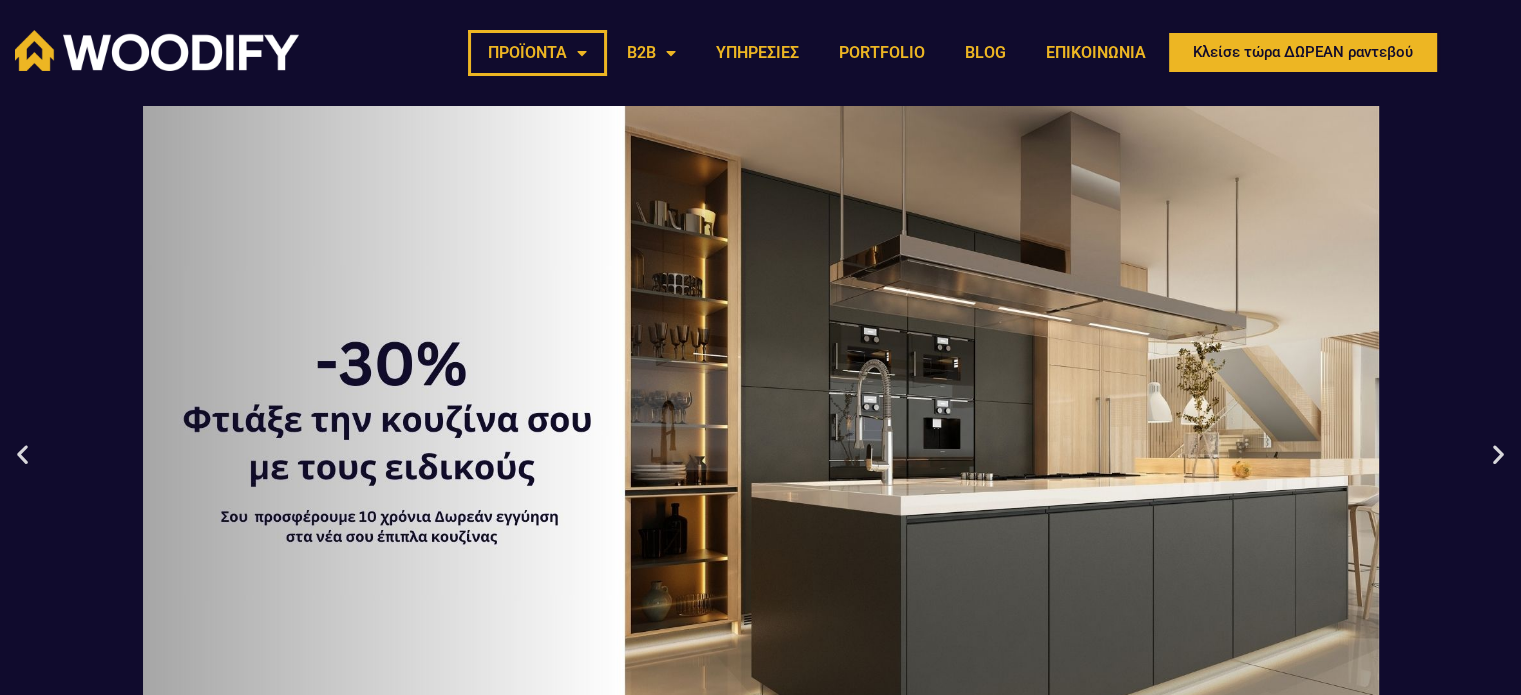 click on "ΠΡΟΪΟΝΤΑ" 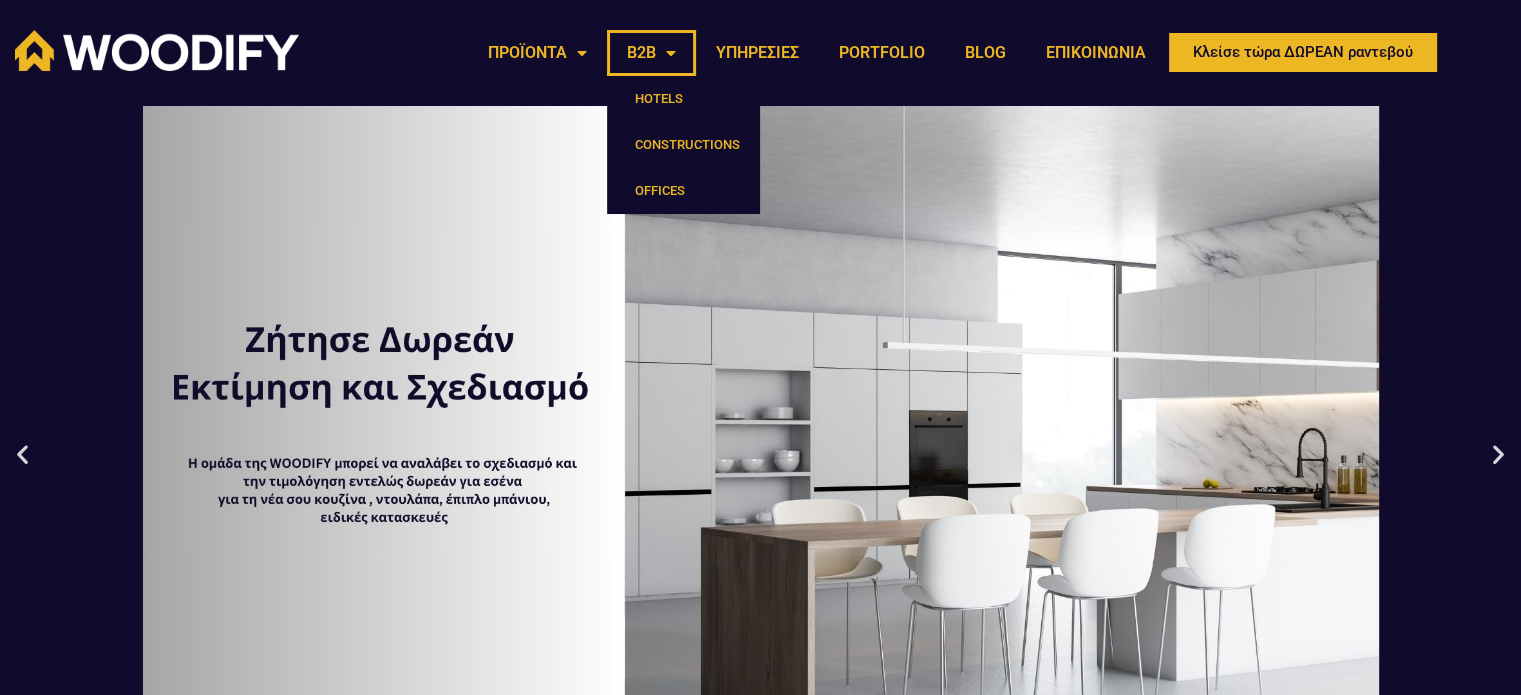 click on "B2B" 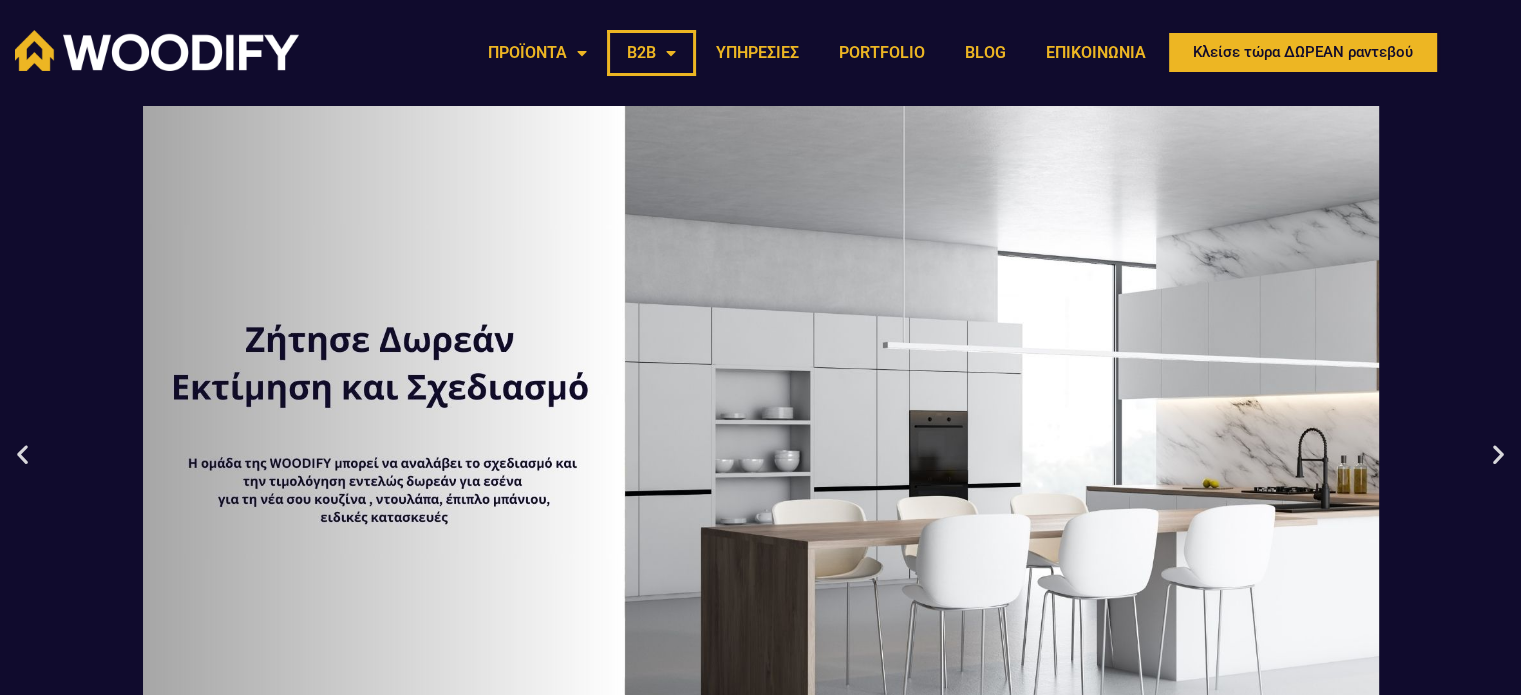 click on "B2B" 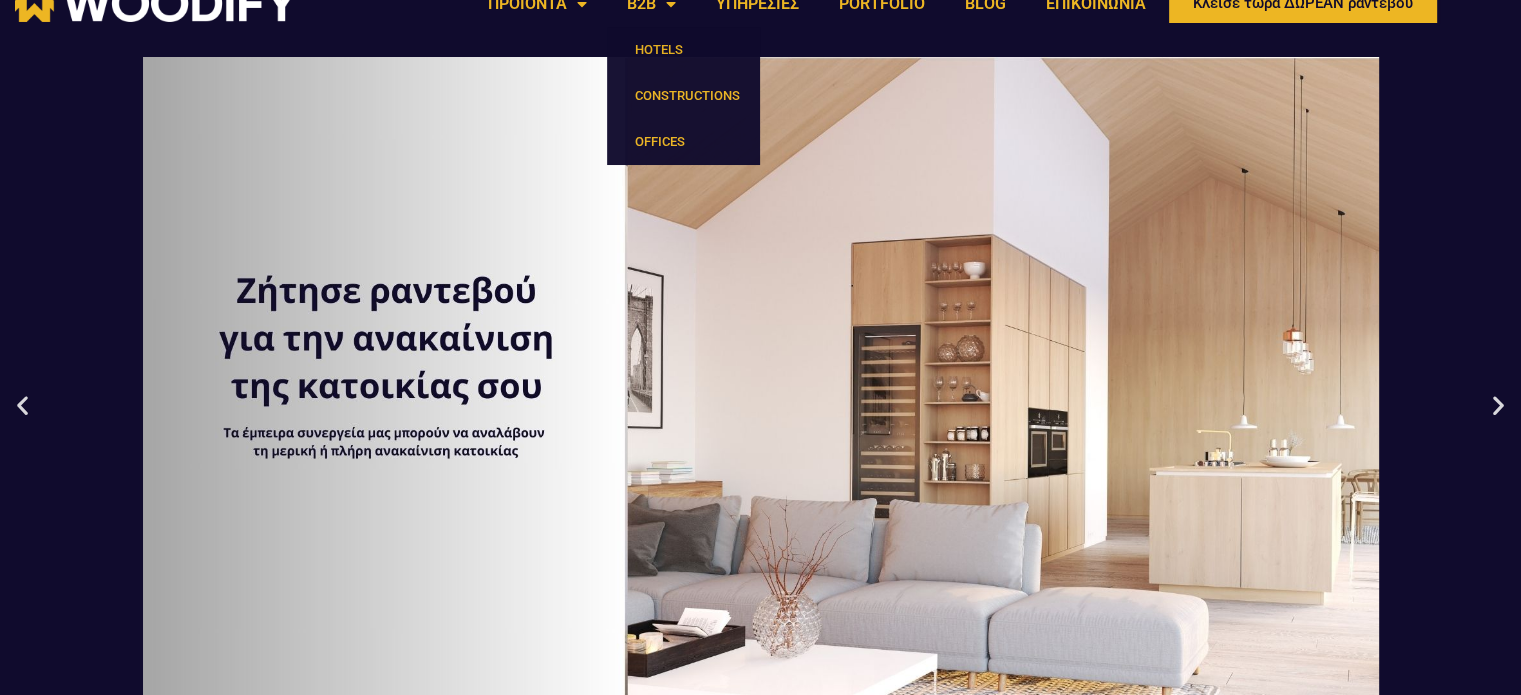 scroll, scrollTop: 299, scrollLeft: 0, axis: vertical 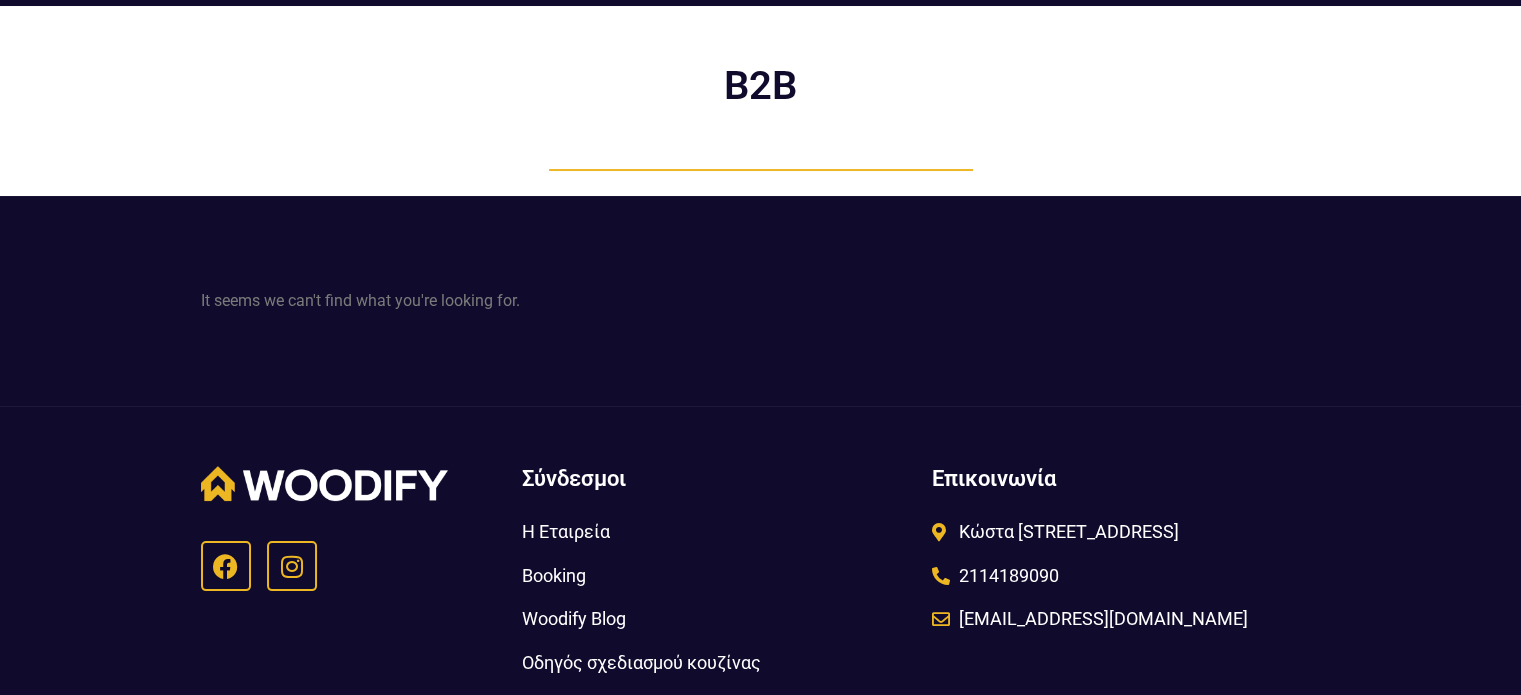 click on "Η Εταιρεία" at bounding box center (565, 531) 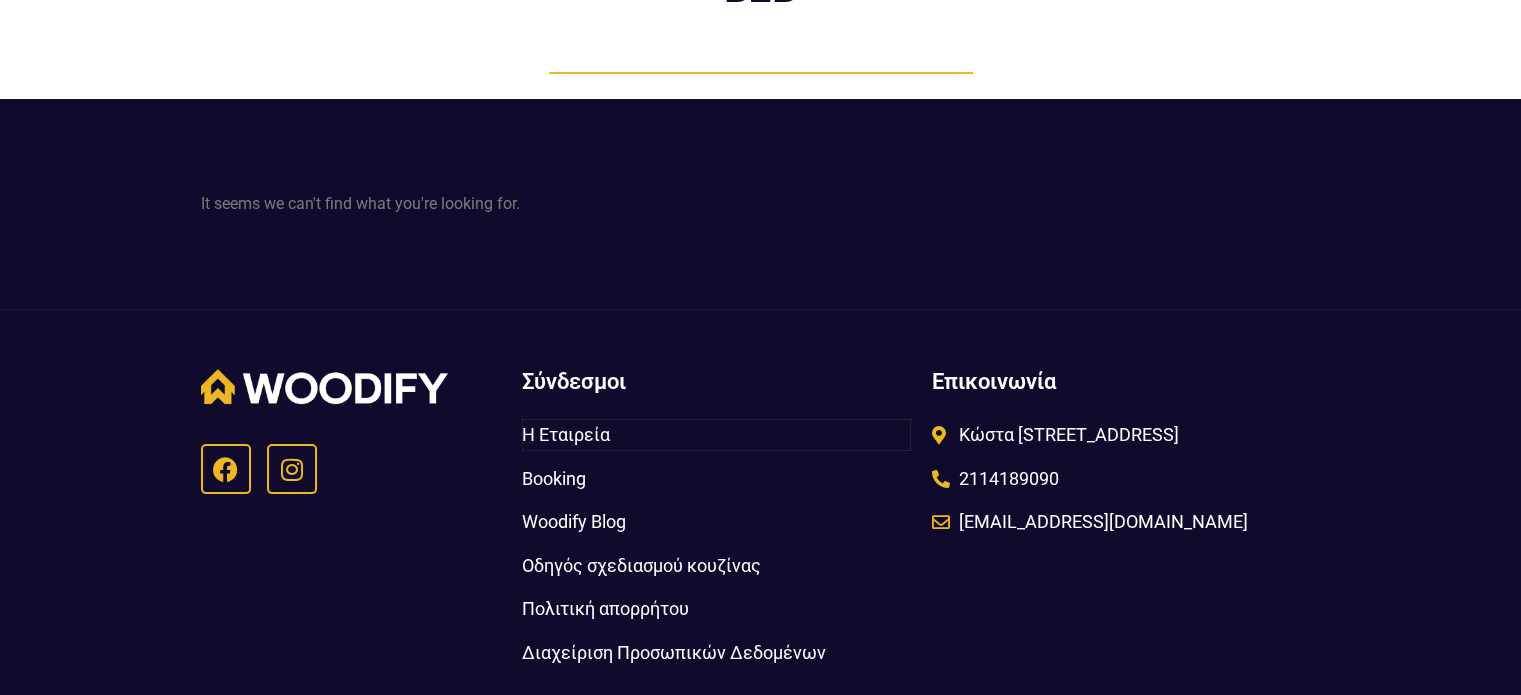 scroll, scrollTop: 200, scrollLeft: 0, axis: vertical 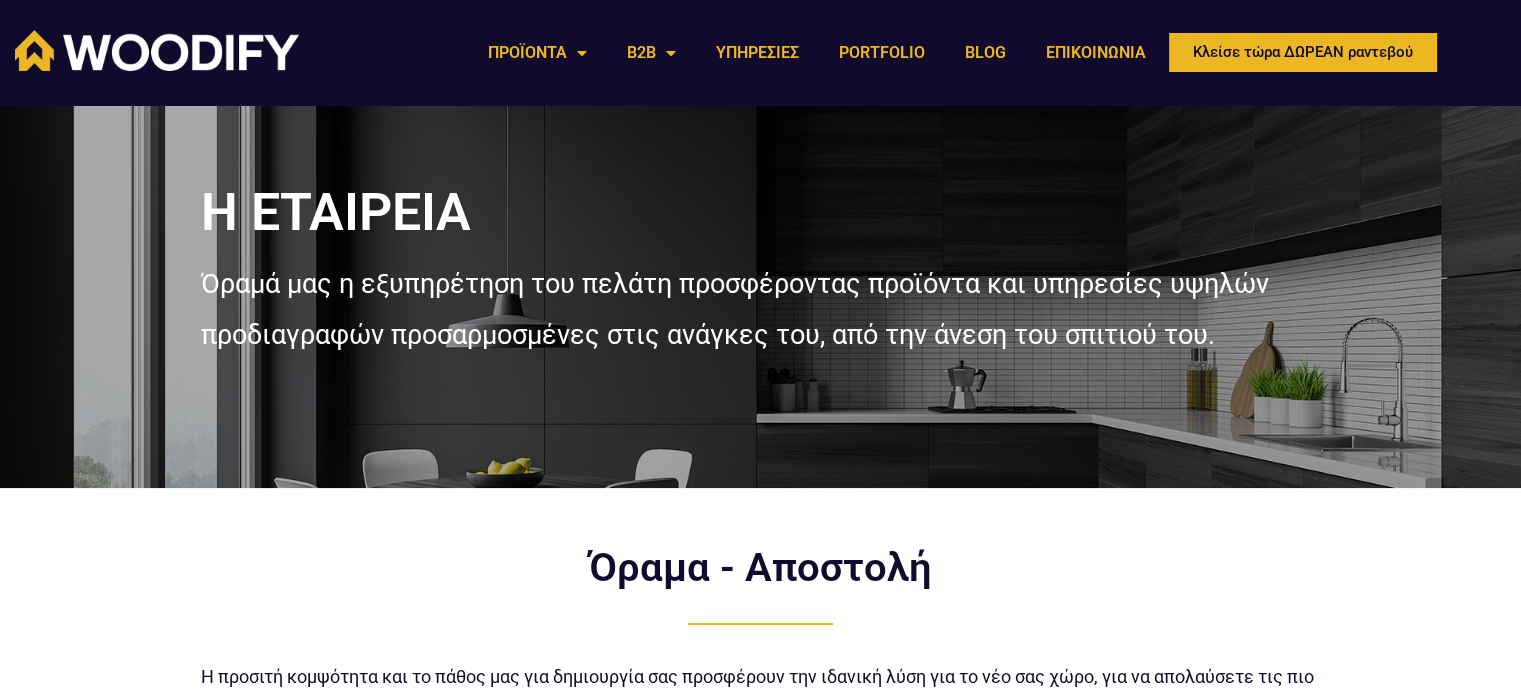 click at bounding box center (157, 50) 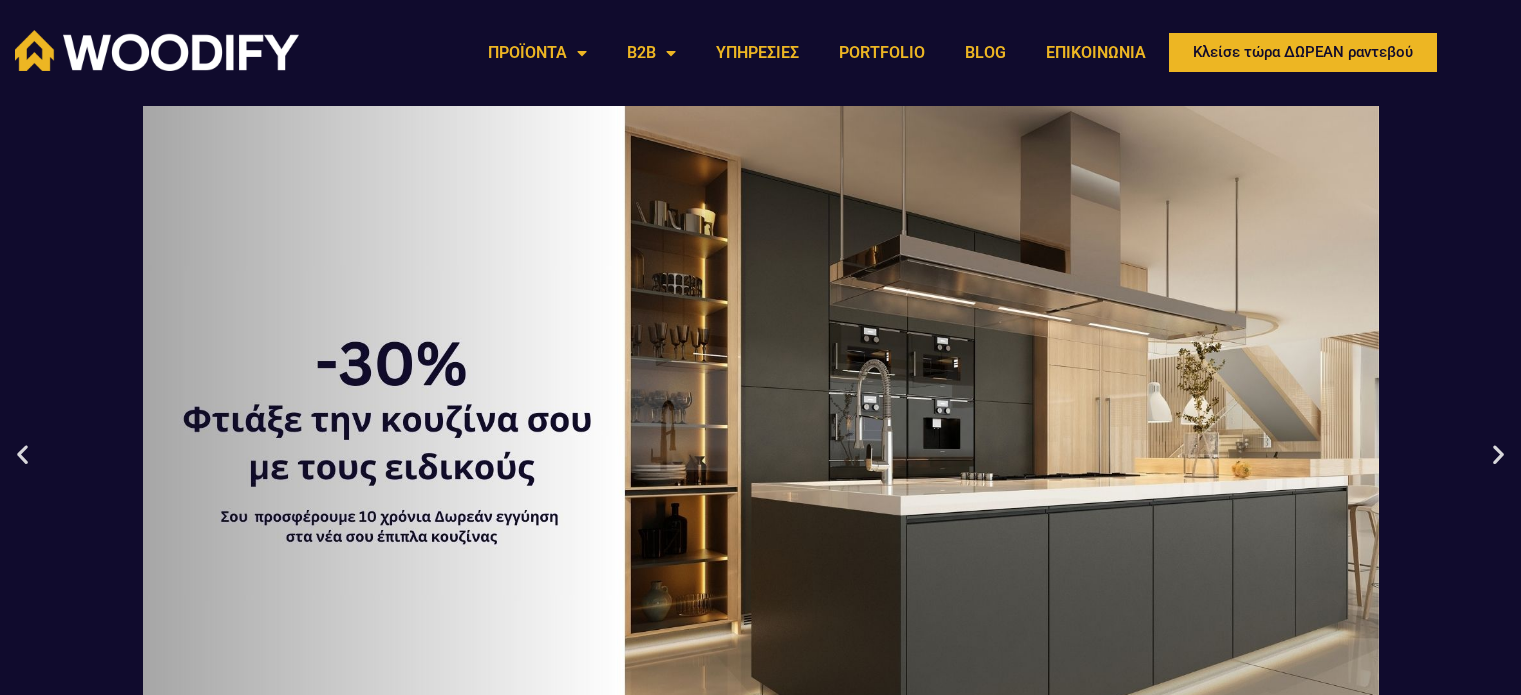 scroll, scrollTop: 0, scrollLeft: 0, axis: both 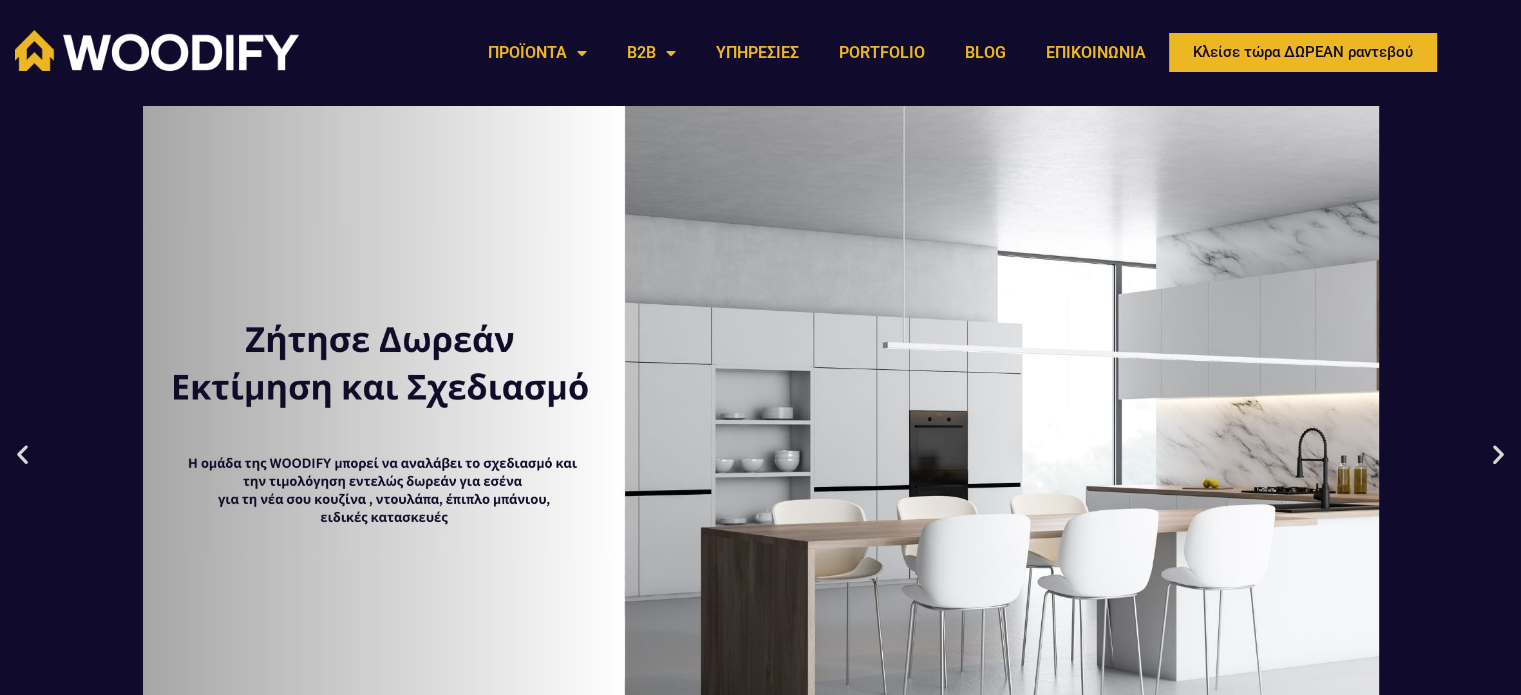 click at bounding box center [-761, 453] 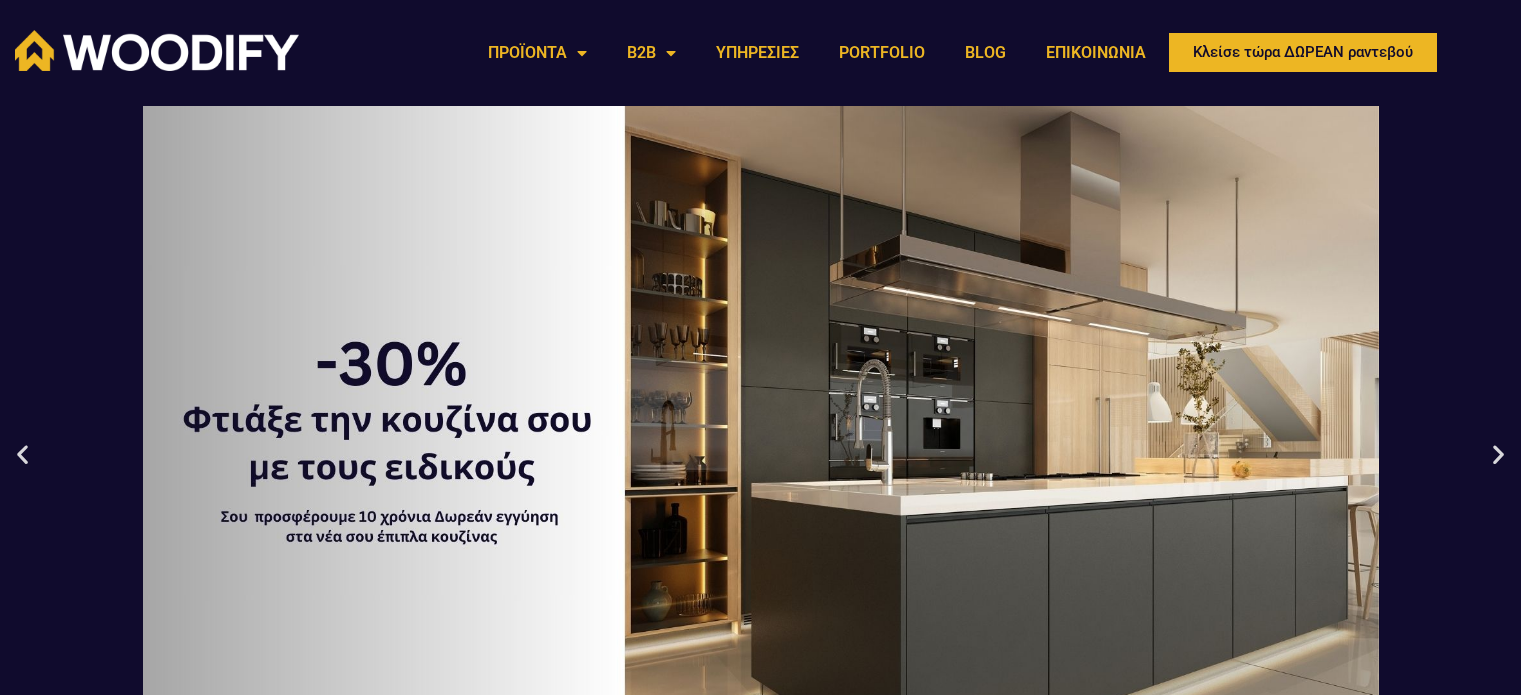 scroll, scrollTop: 0, scrollLeft: 0, axis: both 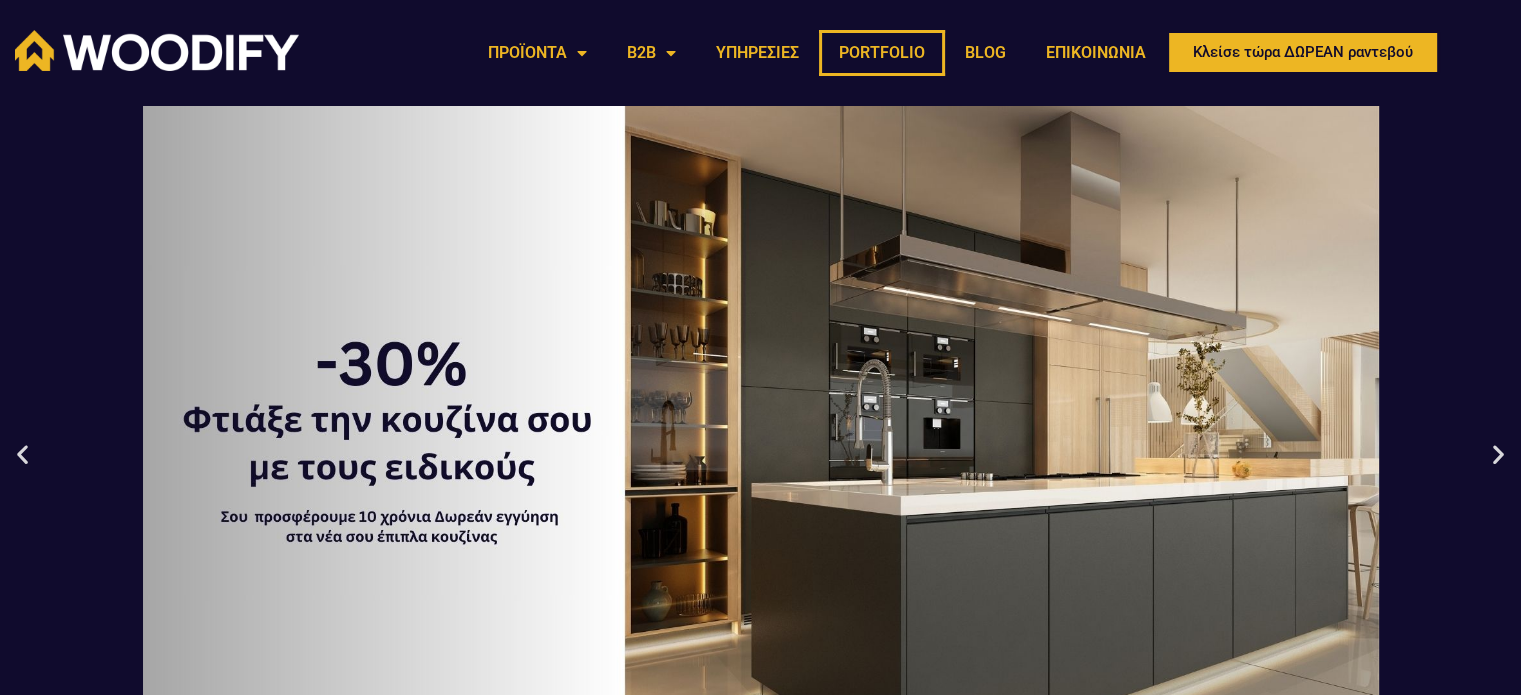 click on "PORTFOLIO" 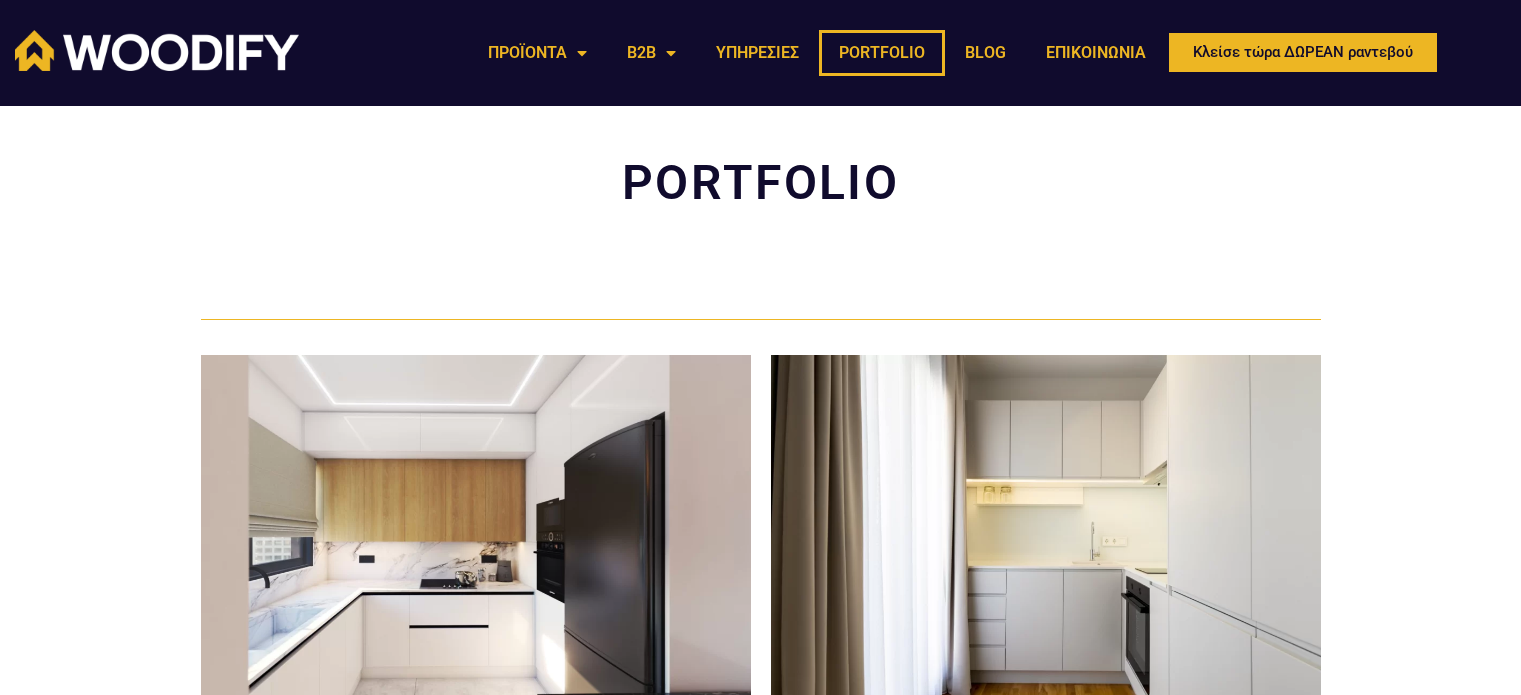 scroll, scrollTop: 0, scrollLeft: 0, axis: both 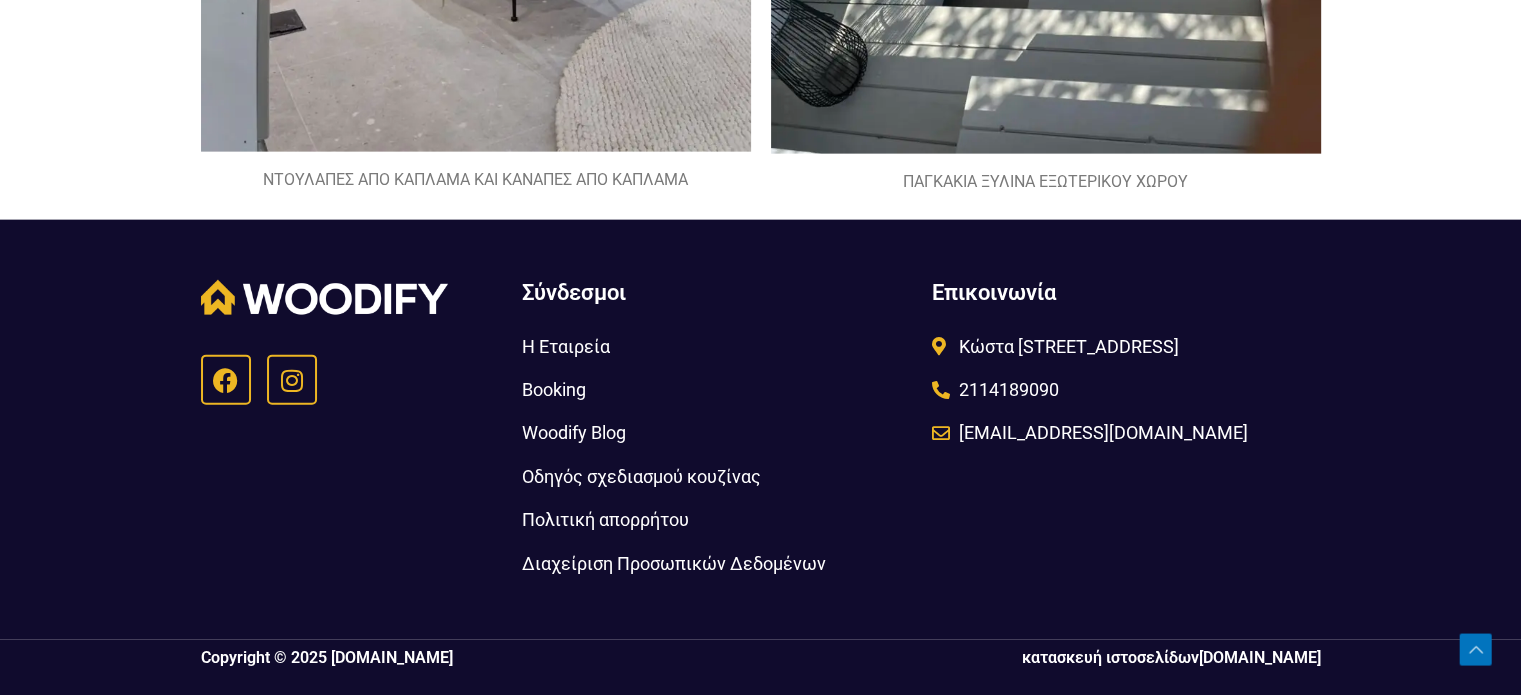 click on "Η Εταιρεία" at bounding box center (565, 346) 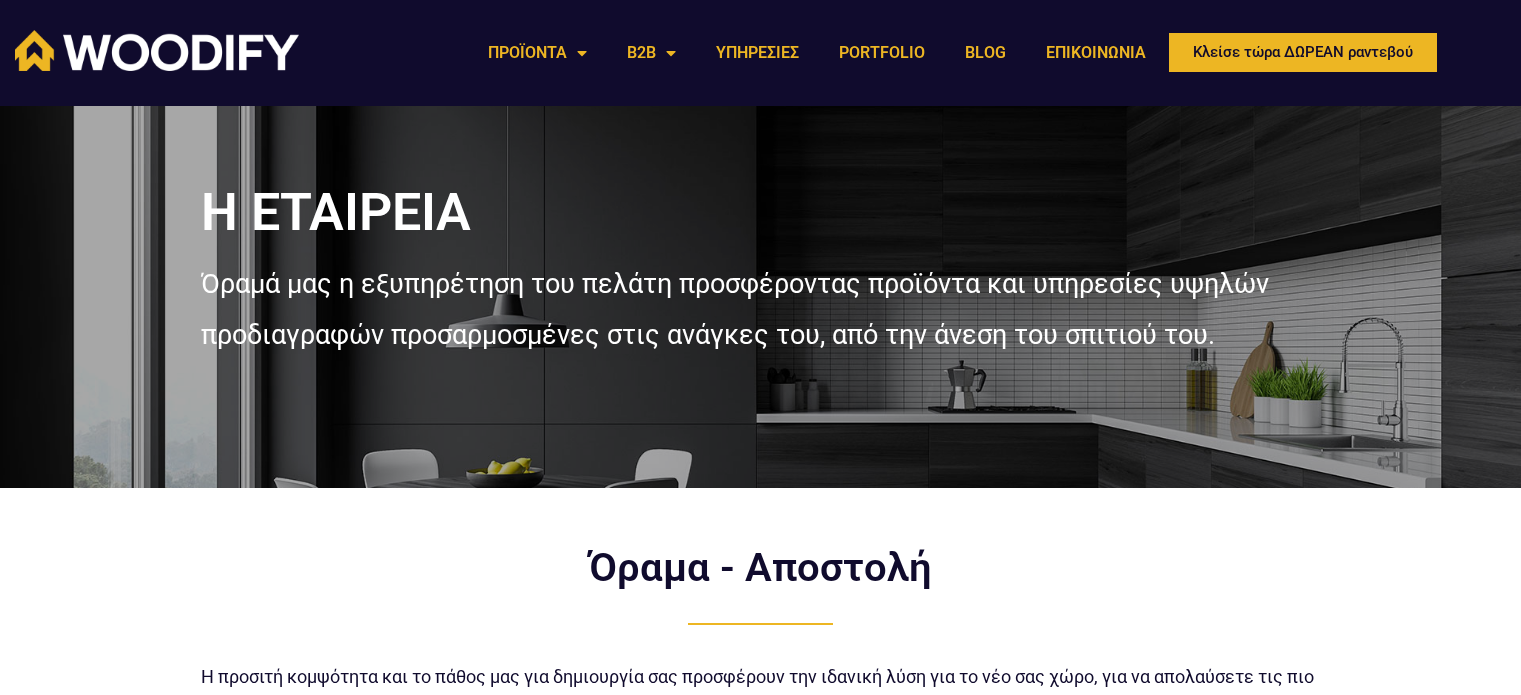 scroll, scrollTop: 0, scrollLeft: 0, axis: both 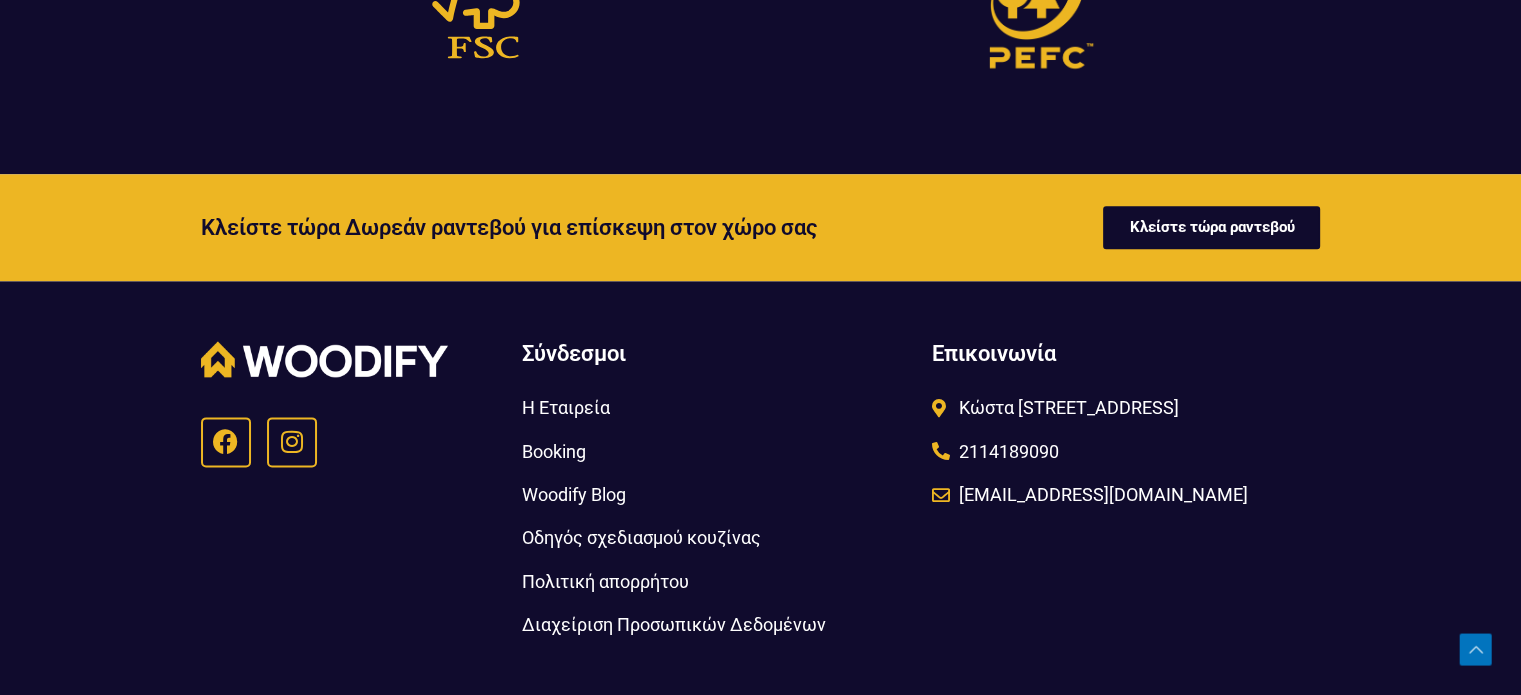 click on "Κώστα [STREET_ADDRESS]" at bounding box center (1066, 407) 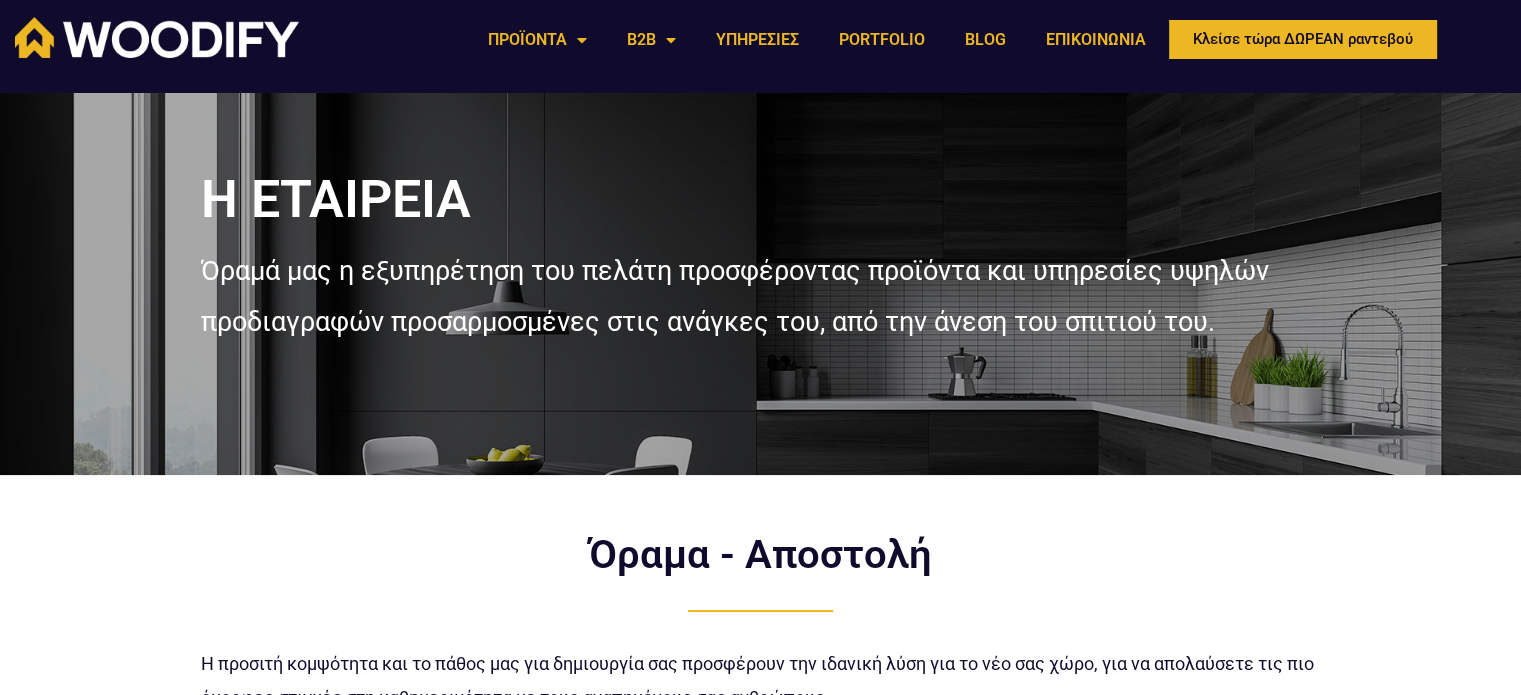 scroll, scrollTop: 0, scrollLeft: 0, axis: both 